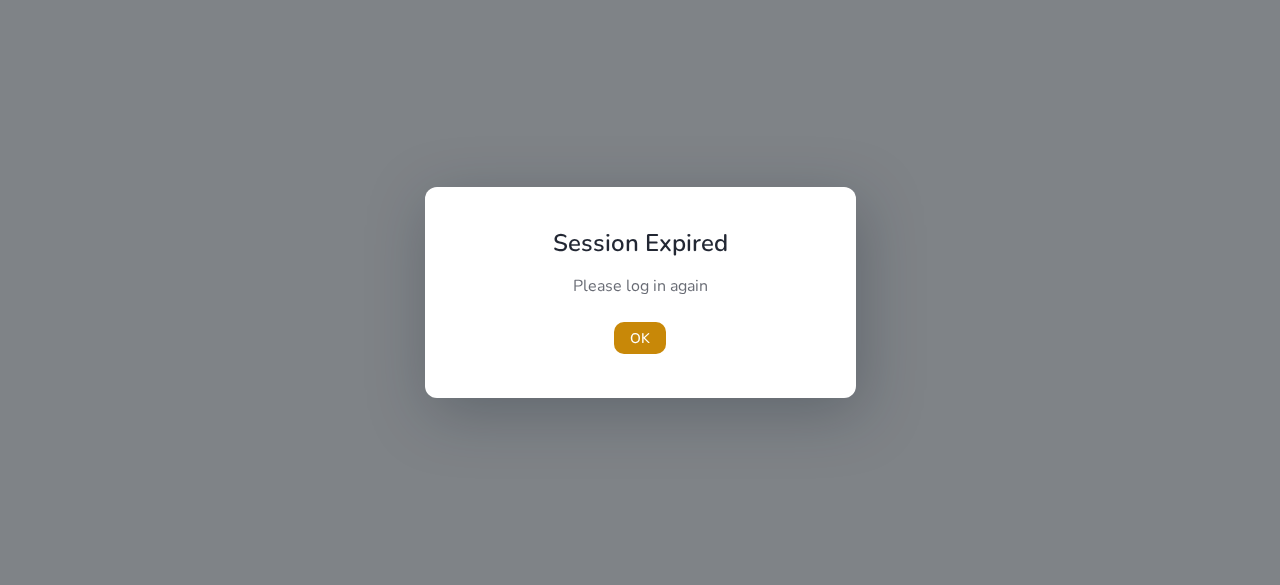 scroll, scrollTop: 0, scrollLeft: 0, axis: both 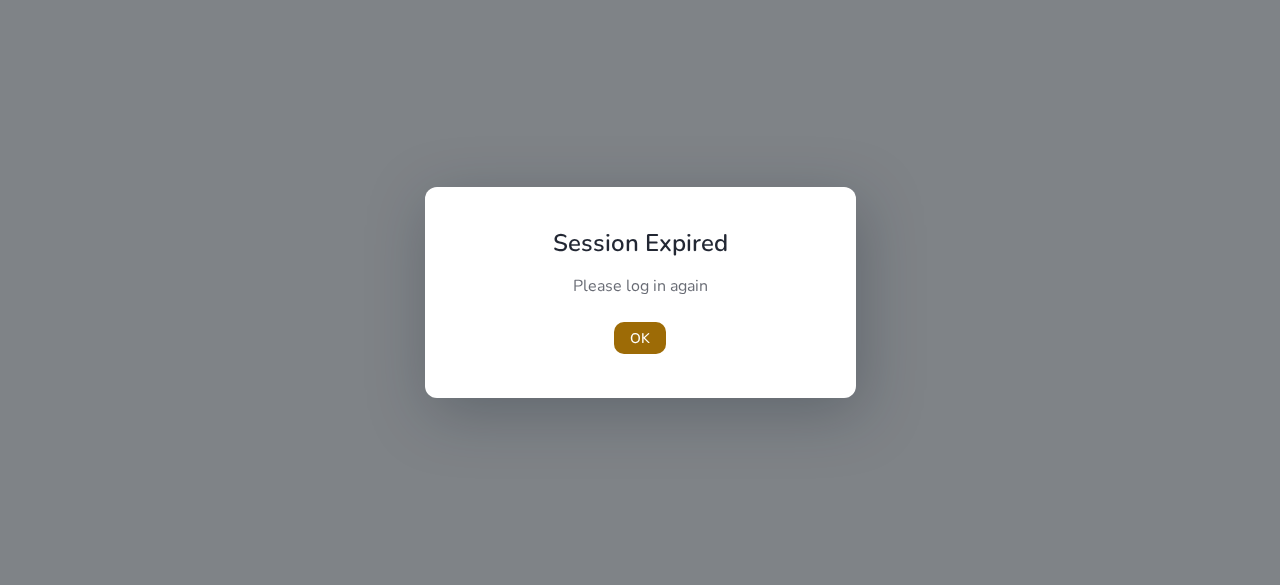 click at bounding box center [640, 338] 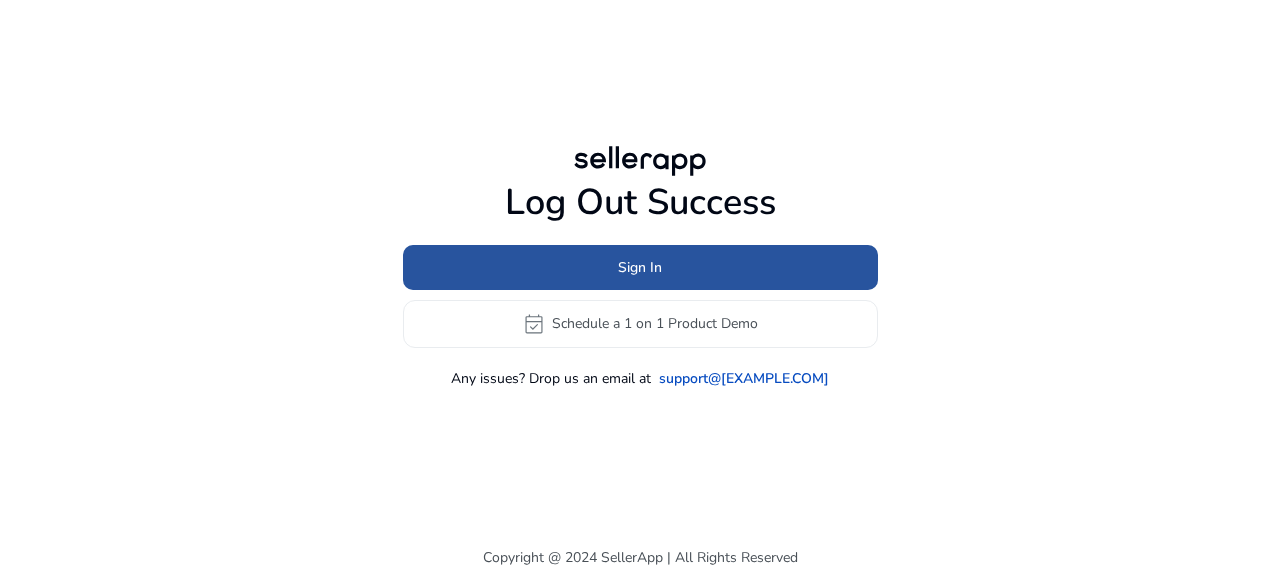 click 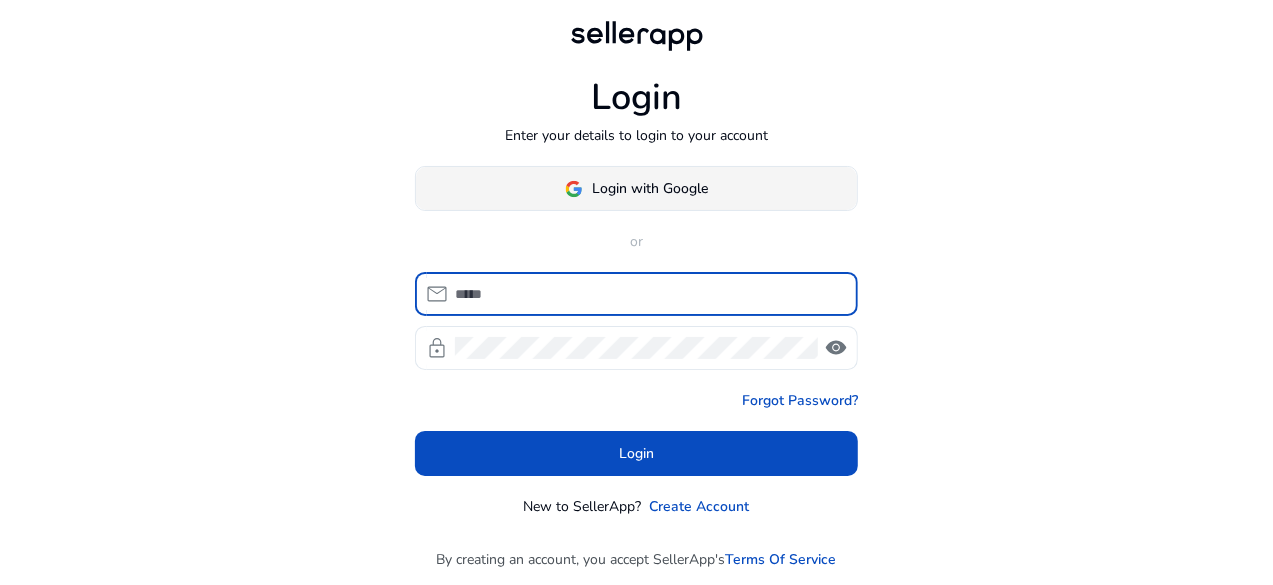 click on "Login with Google" 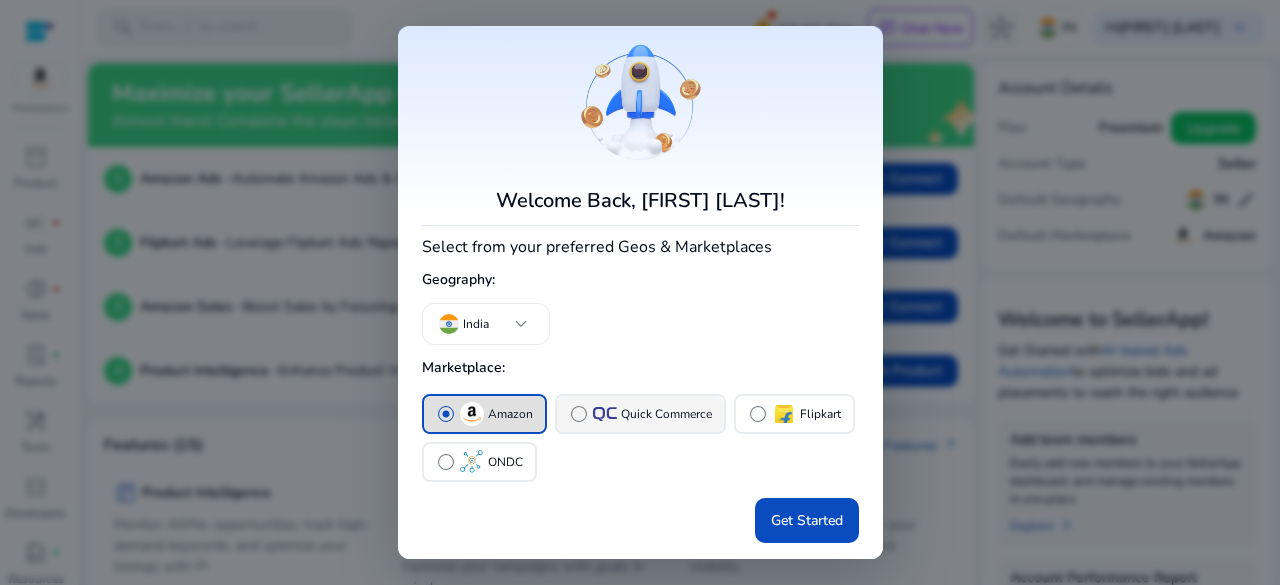 click on "radio_button_unchecked   Quick Commerce" at bounding box center (640, 414) 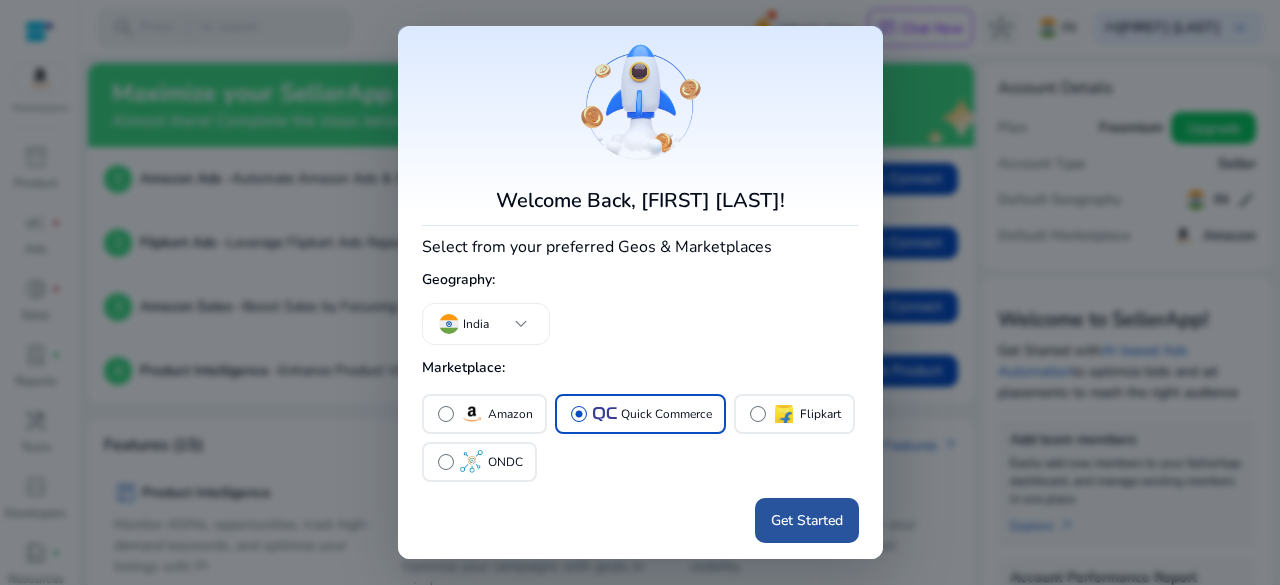 click on "Get Started" at bounding box center [807, 520] 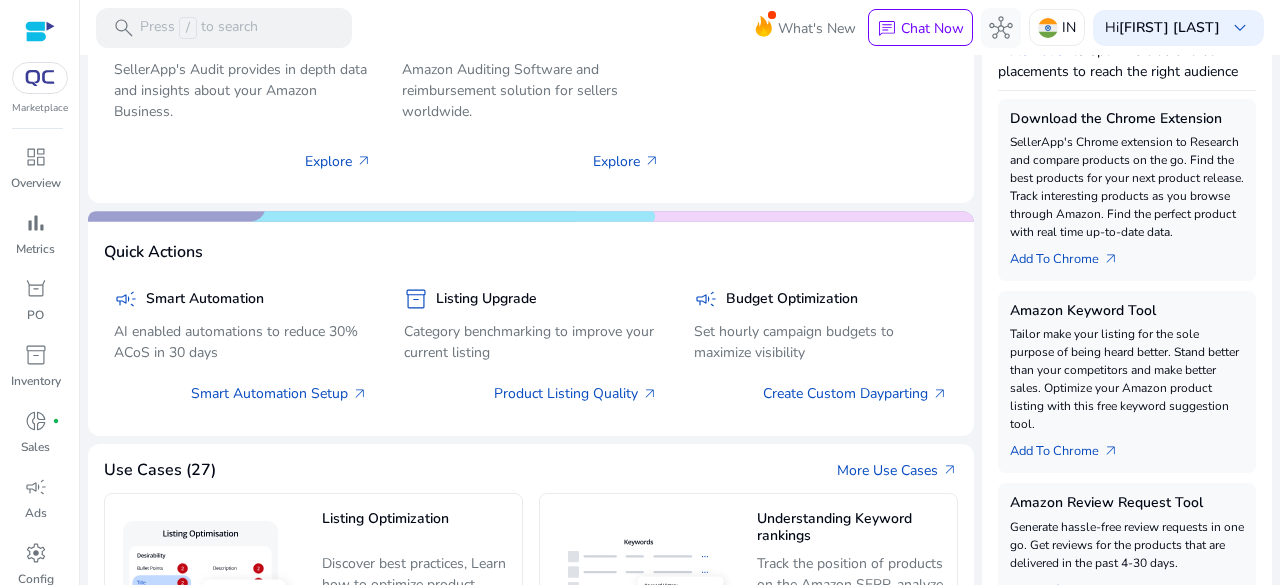 scroll, scrollTop: 400, scrollLeft: 0, axis: vertical 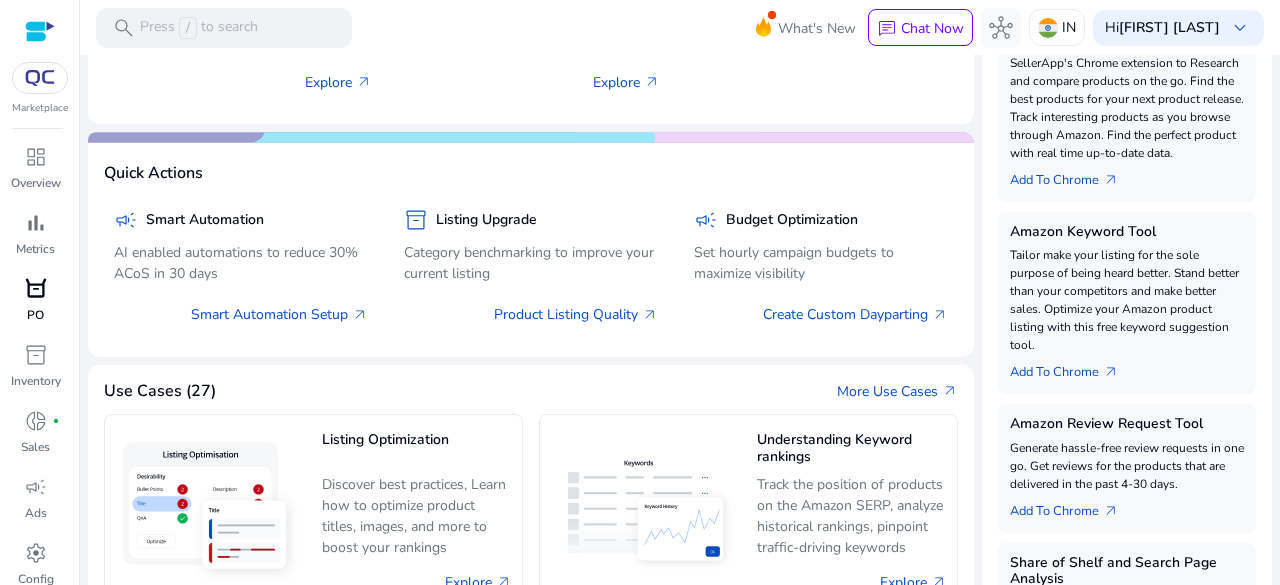 click on "orders" at bounding box center (36, 289) 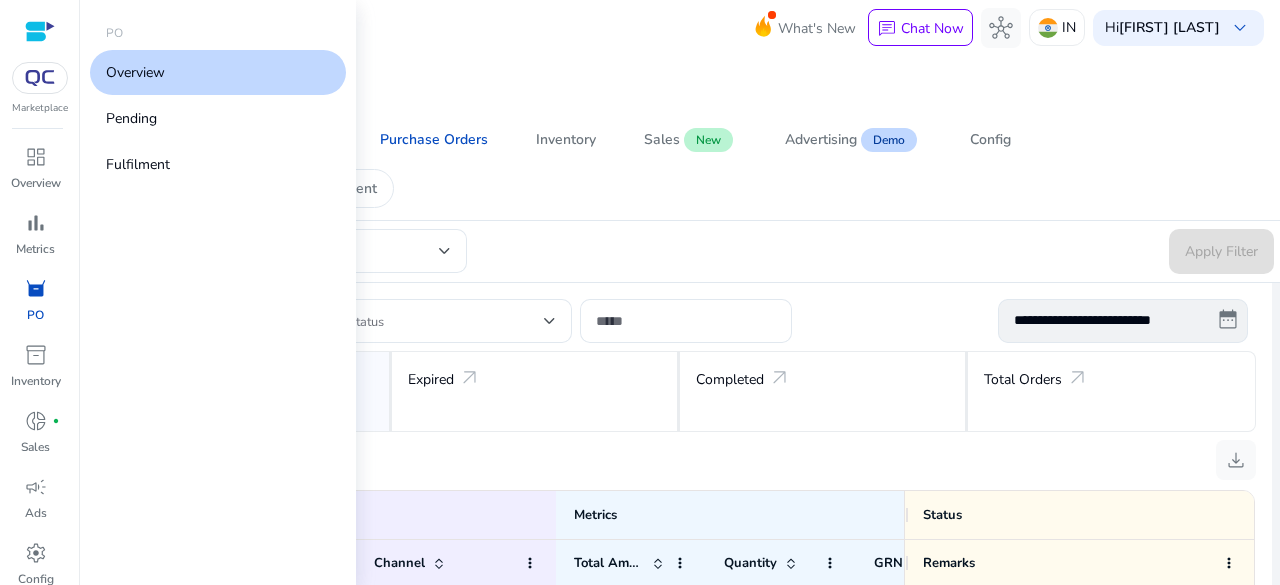 scroll, scrollTop: 0, scrollLeft: 0, axis: both 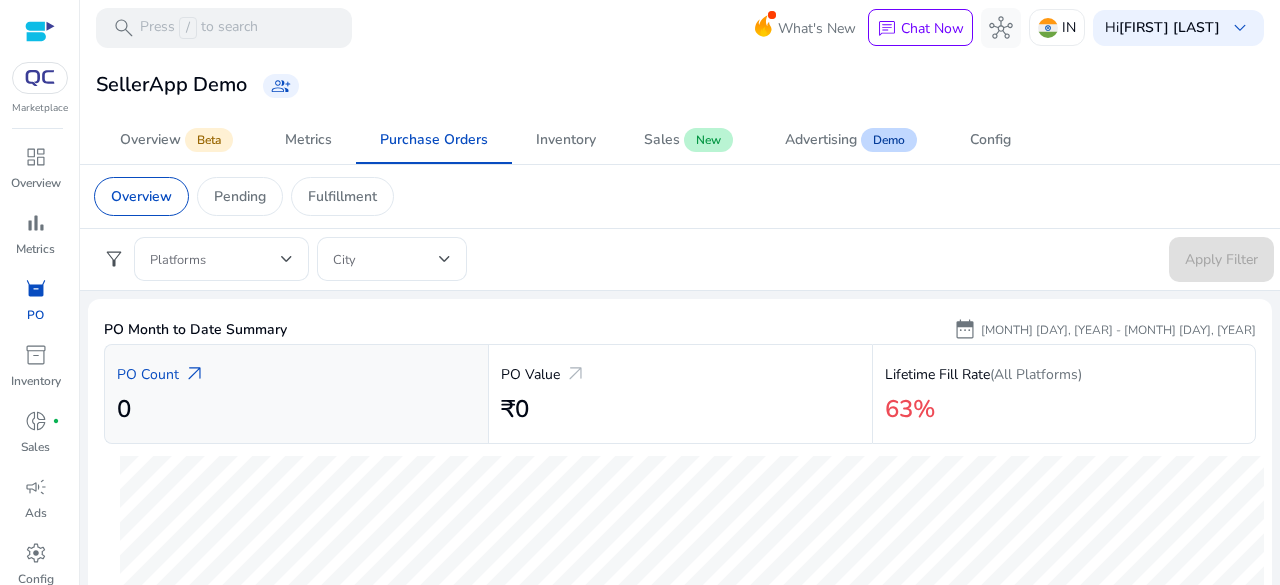click on "arrow_outward" 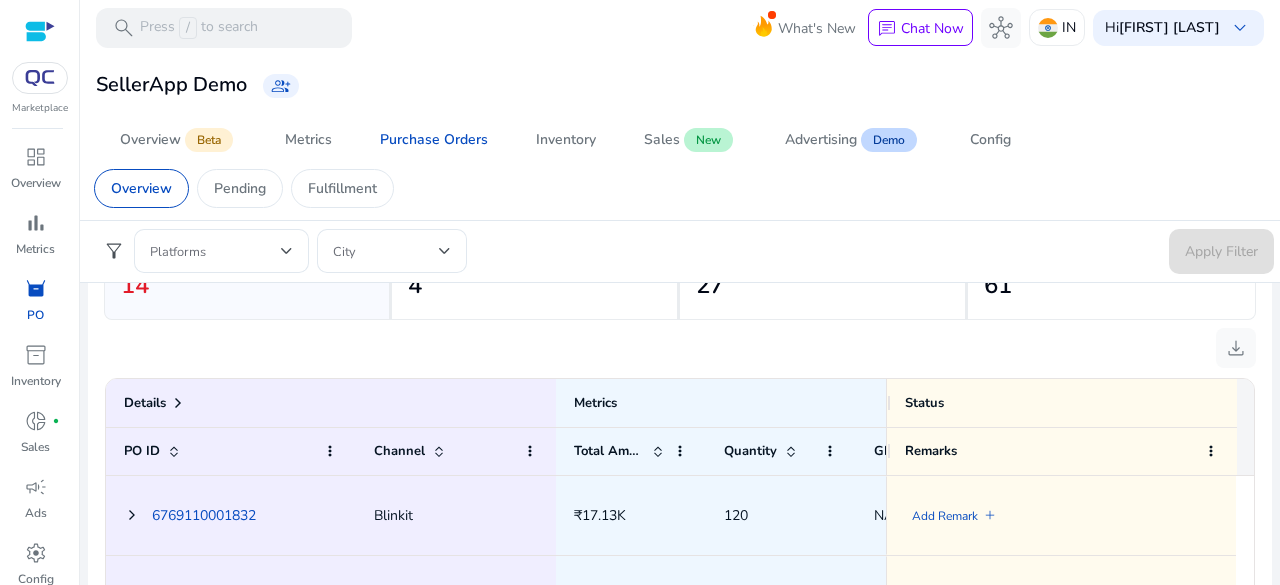 scroll, scrollTop: 900, scrollLeft: 0, axis: vertical 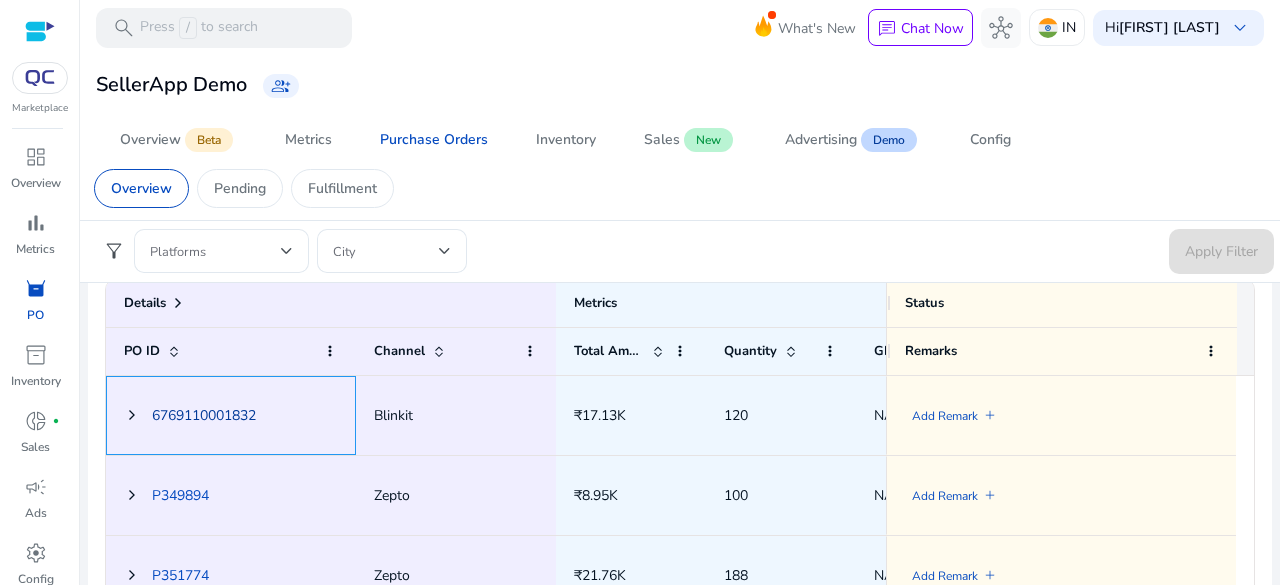 click on "6769110001832" 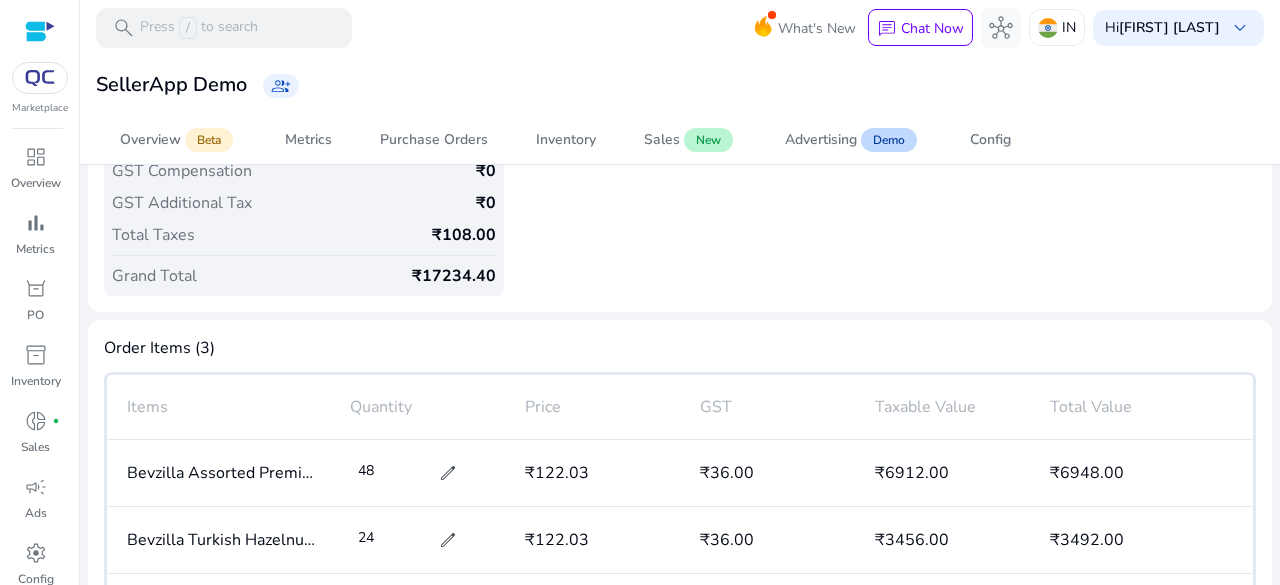 scroll, scrollTop: 386, scrollLeft: 0, axis: vertical 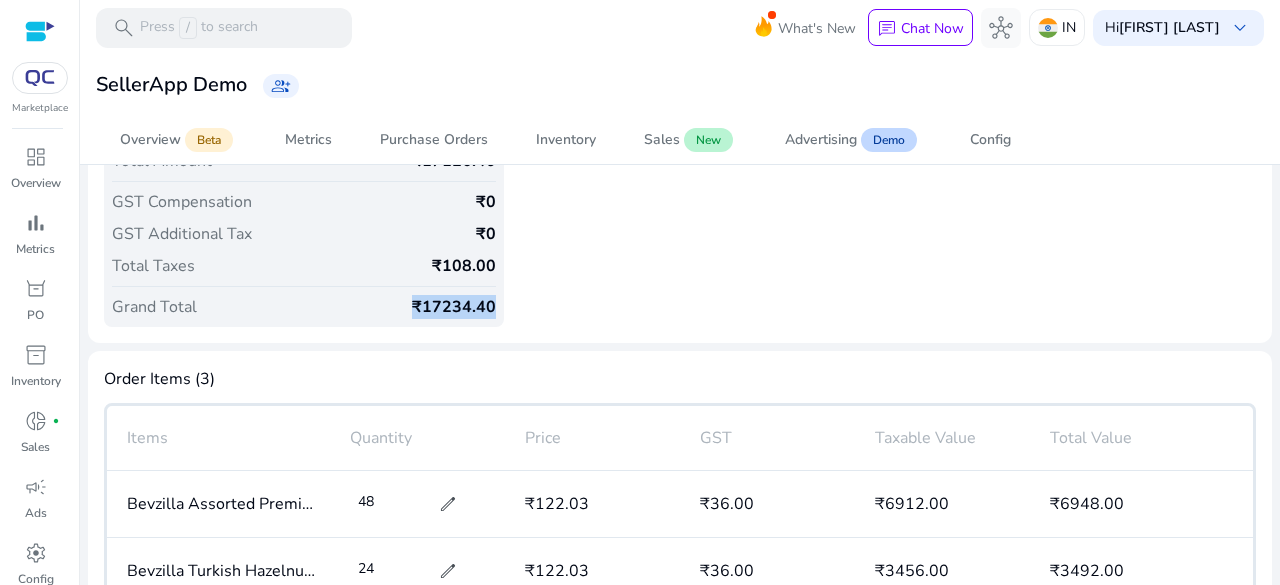 drag, startPoint x: 401, startPoint y: 304, endPoint x: 542, endPoint y: 313, distance: 141.28694 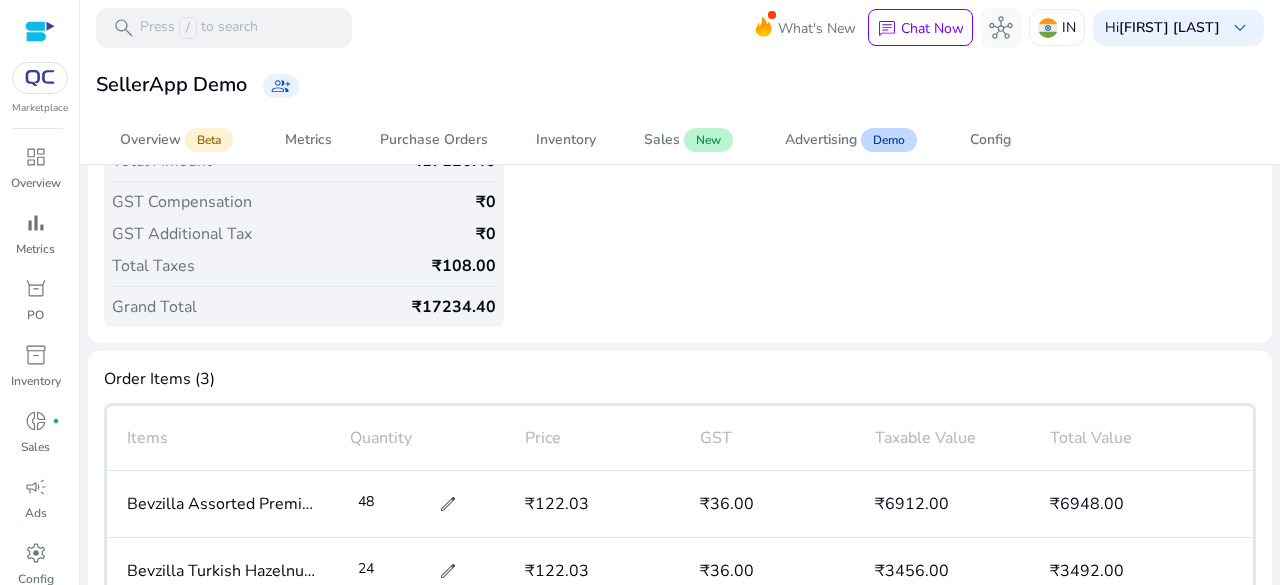 drag, startPoint x: 523, startPoint y: 236, endPoint x: 510, endPoint y: 212, distance: 27.294687 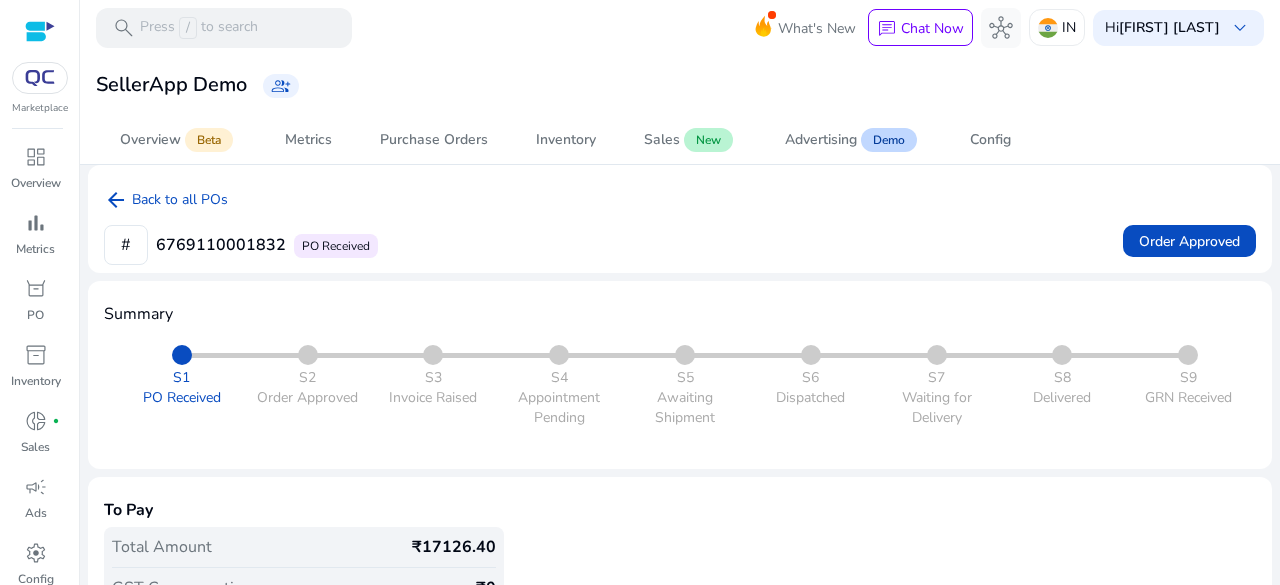 scroll, scrollTop: 0, scrollLeft: 0, axis: both 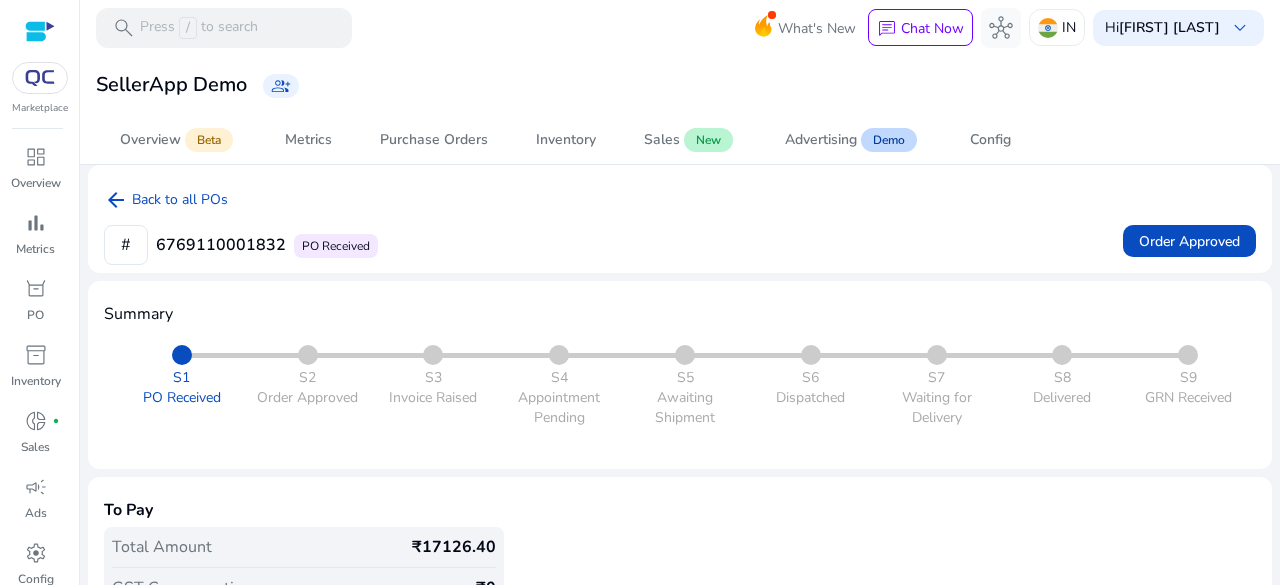 click on "S1 PO Received S2 Order Approved S3 Invoice Raised S4 Appointment Pending S5 Awaiting Shipment S6 Dispatched S7 Waiting for Delivery S8 Delivered S9 GRN Received" 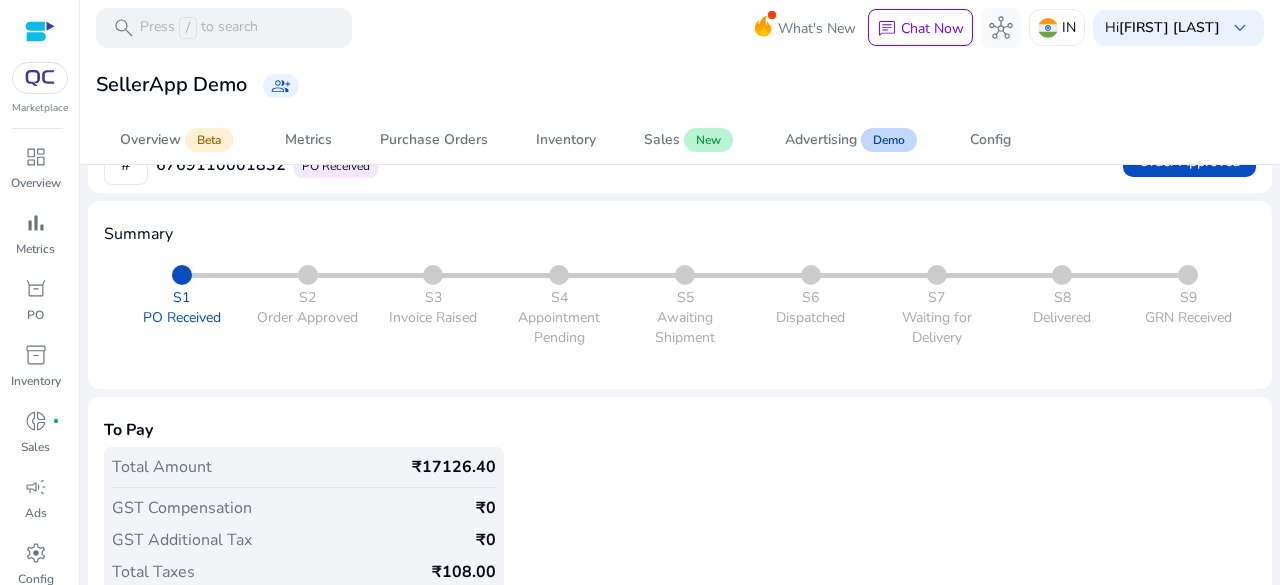 scroll, scrollTop: 0, scrollLeft: 0, axis: both 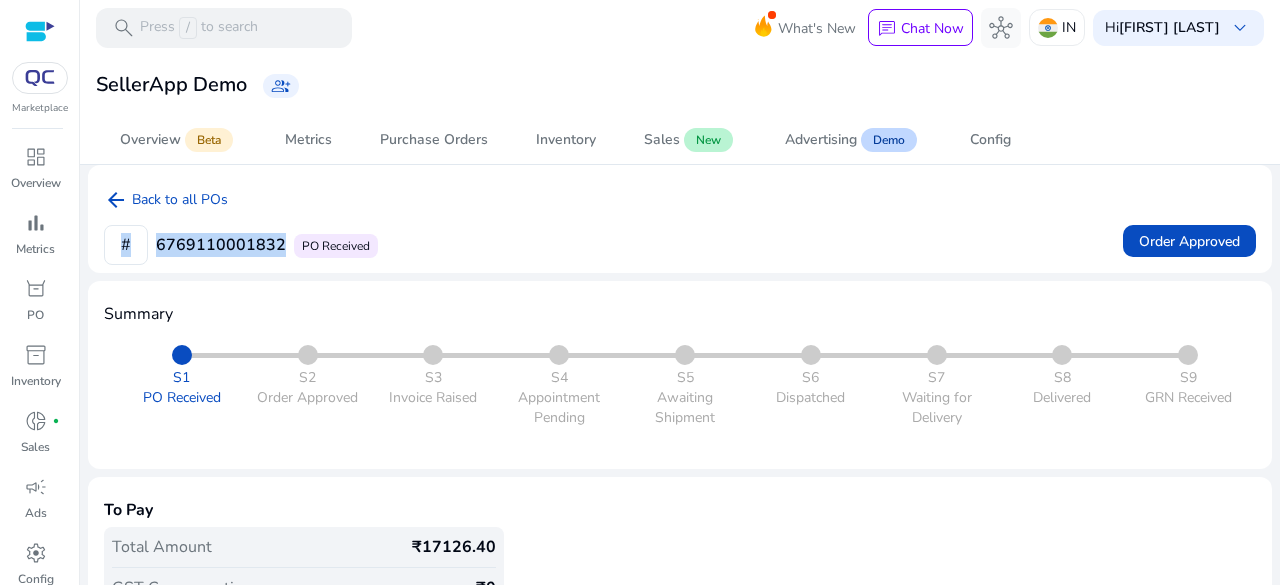 drag, startPoint x: 277, startPoint y: 247, endPoint x: 103, endPoint y: 237, distance: 174.28712 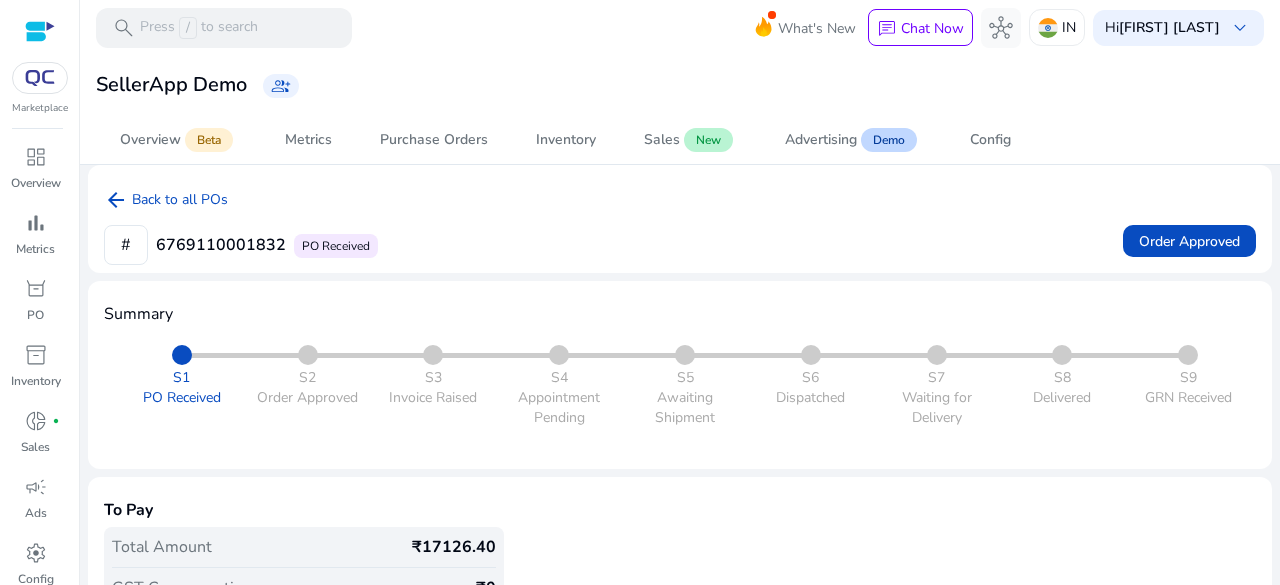 click on "# 6769110001832 PO Received  Order Approved" 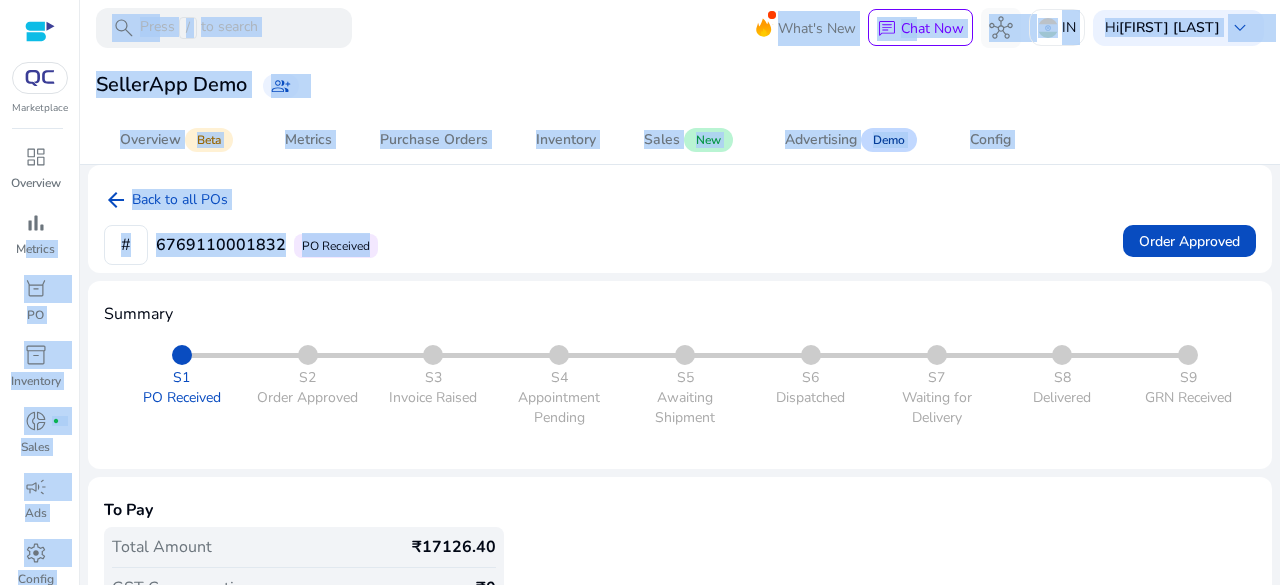 drag, startPoint x: 360, startPoint y: 236, endPoint x: 357, endPoint y: 256, distance: 20.22375 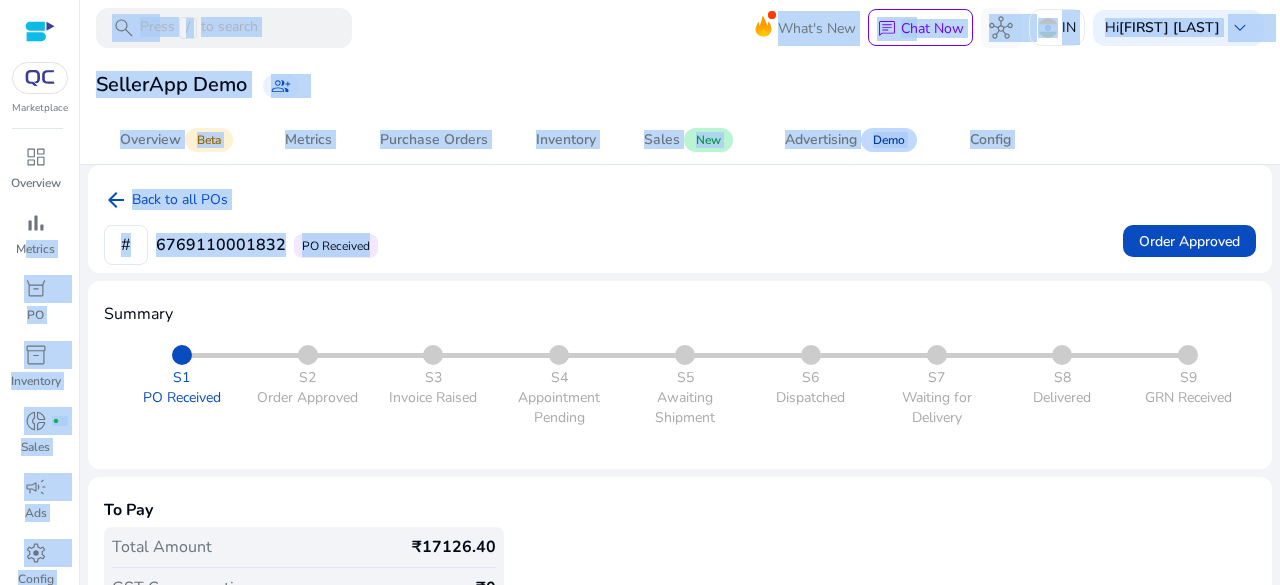 click on "# 6769110001832 PO Received  Order Approved" 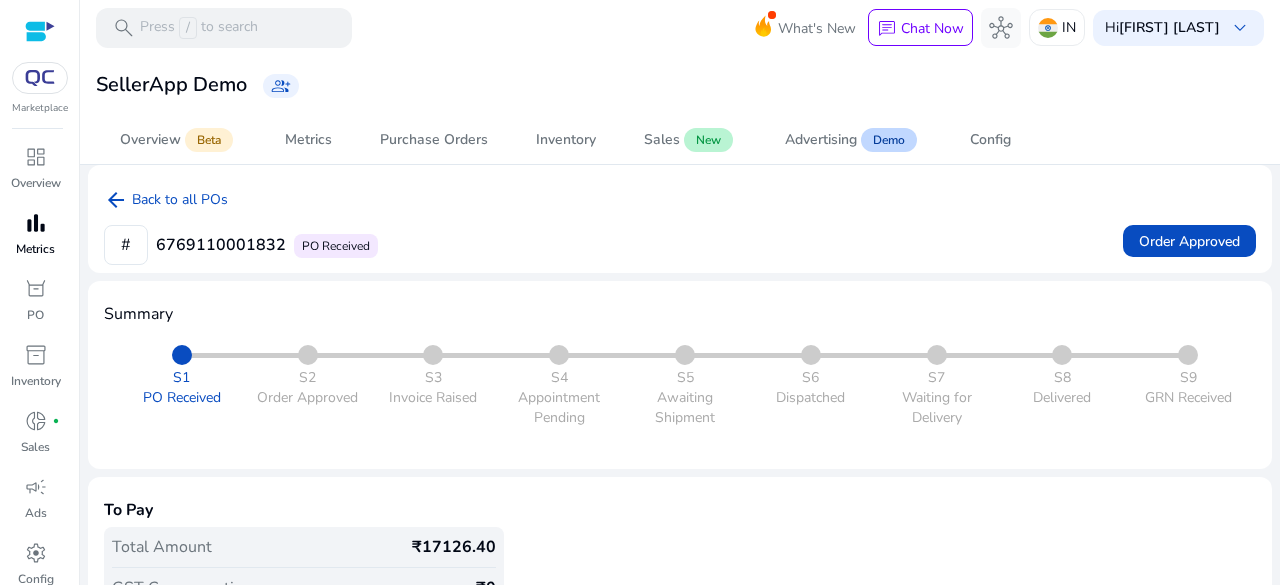 drag, startPoint x: 559, startPoint y: 231, endPoint x: 56, endPoint y: 247, distance: 503.2544 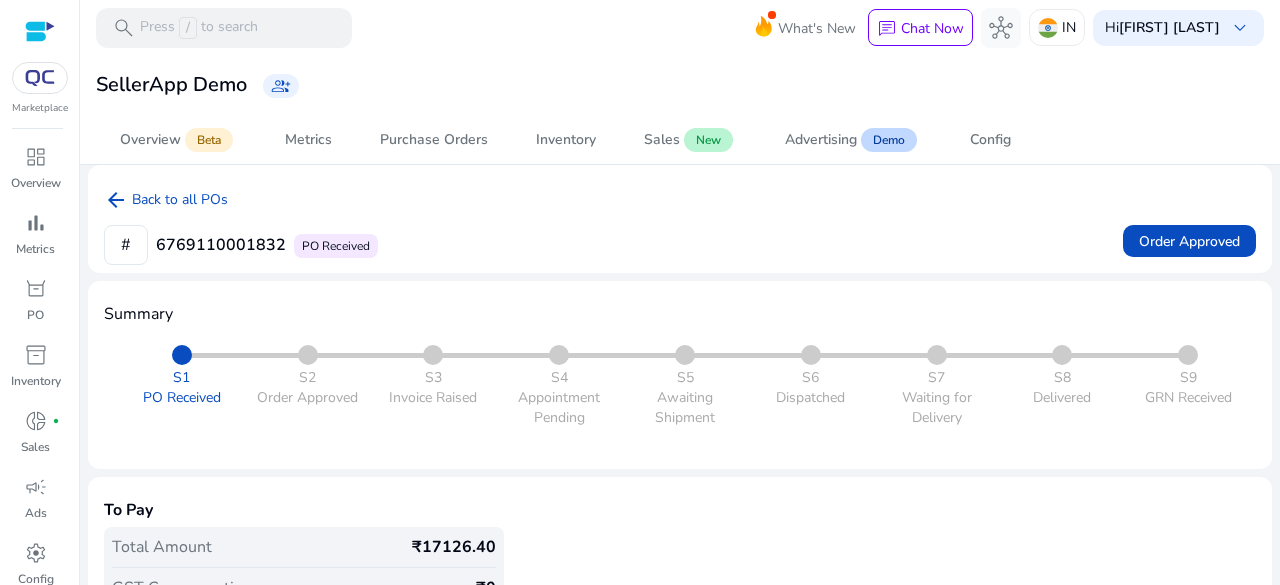 click on "# 6769110001832 PO Received  Order Approved" 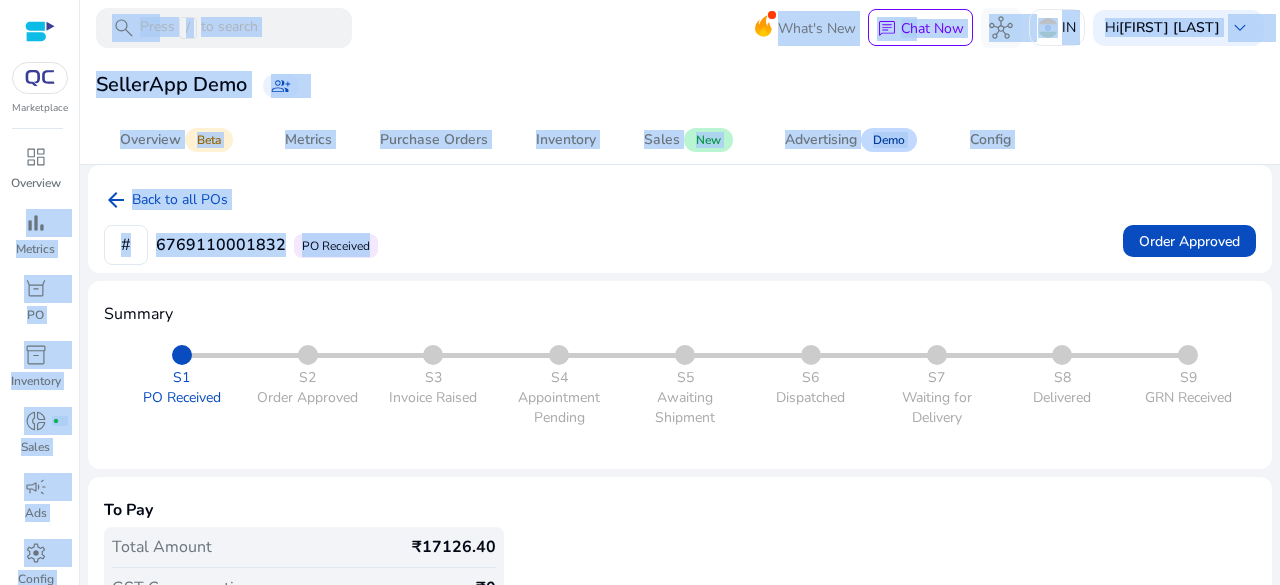 drag, startPoint x: 458, startPoint y: 241, endPoint x: 122, endPoint y: 239, distance: 336.00595 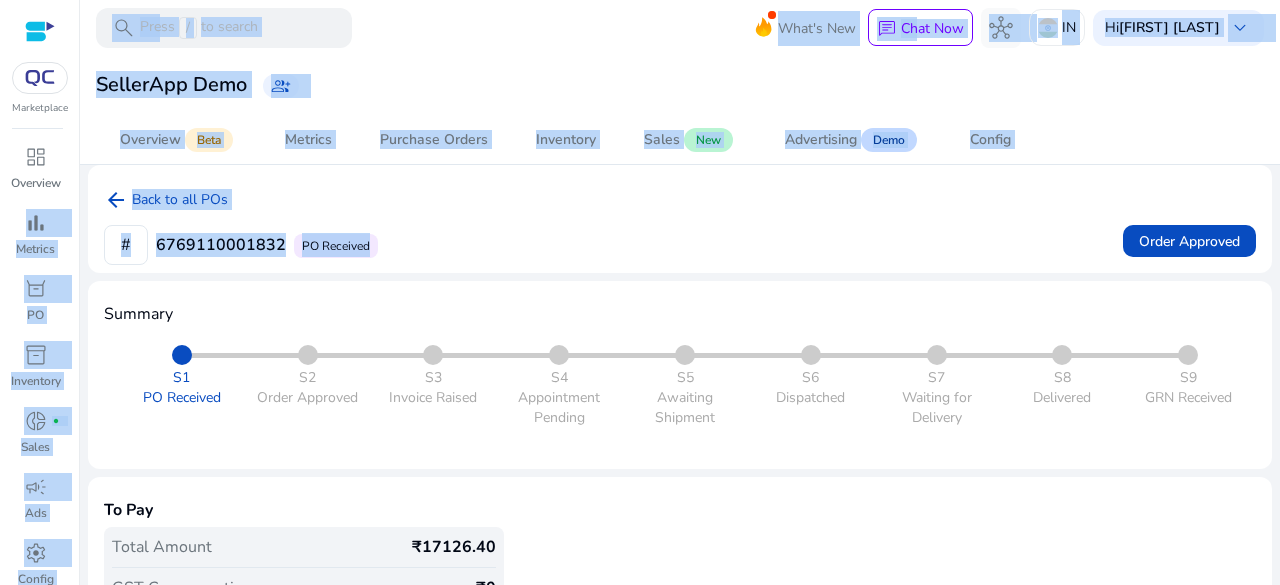 click on "arrow_back Back to all POs # 6769110001832 PO Received  Order Approved" 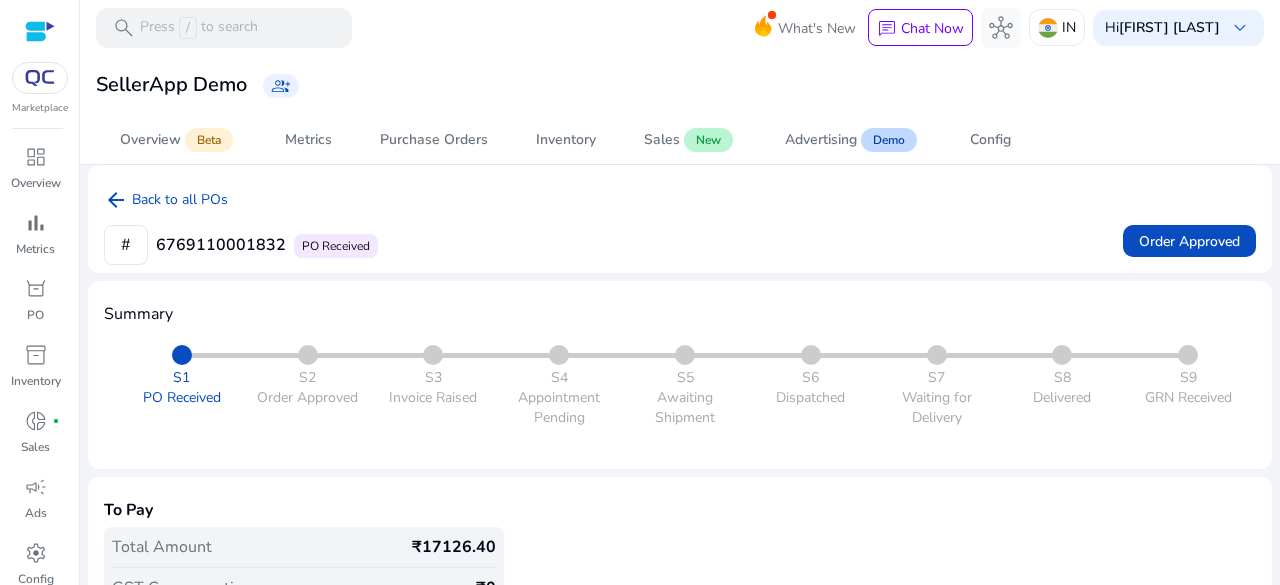 drag, startPoint x: 565, startPoint y: 215, endPoint x: 158, endPoint y: 240, distance: 407.7671 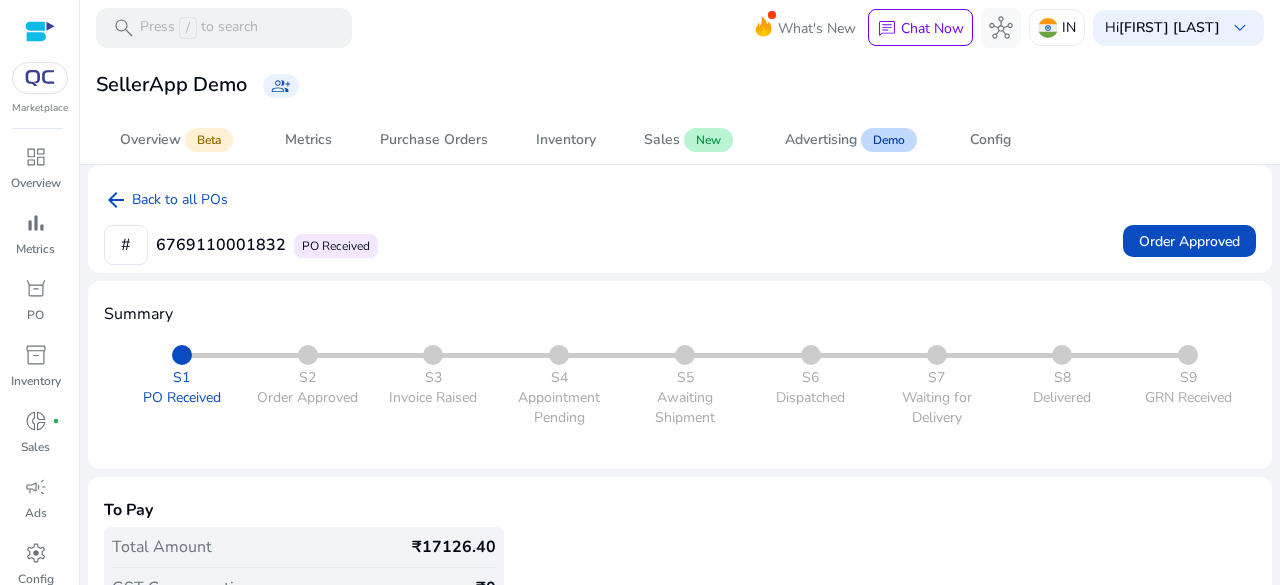click on "arrow_back Back to all POs # 6769110001832 PO Received  Order Approved" 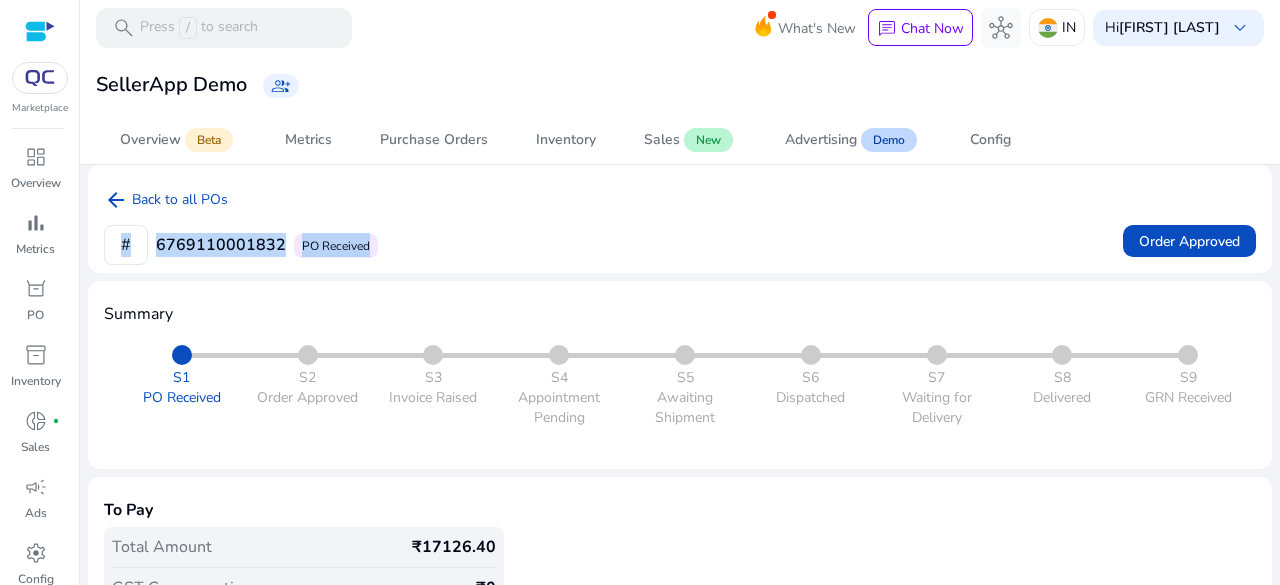 drag, startPoint x: 632, startPoint y: 184, endPoint x: 436, endPoint y: 248, distance: 206.18439 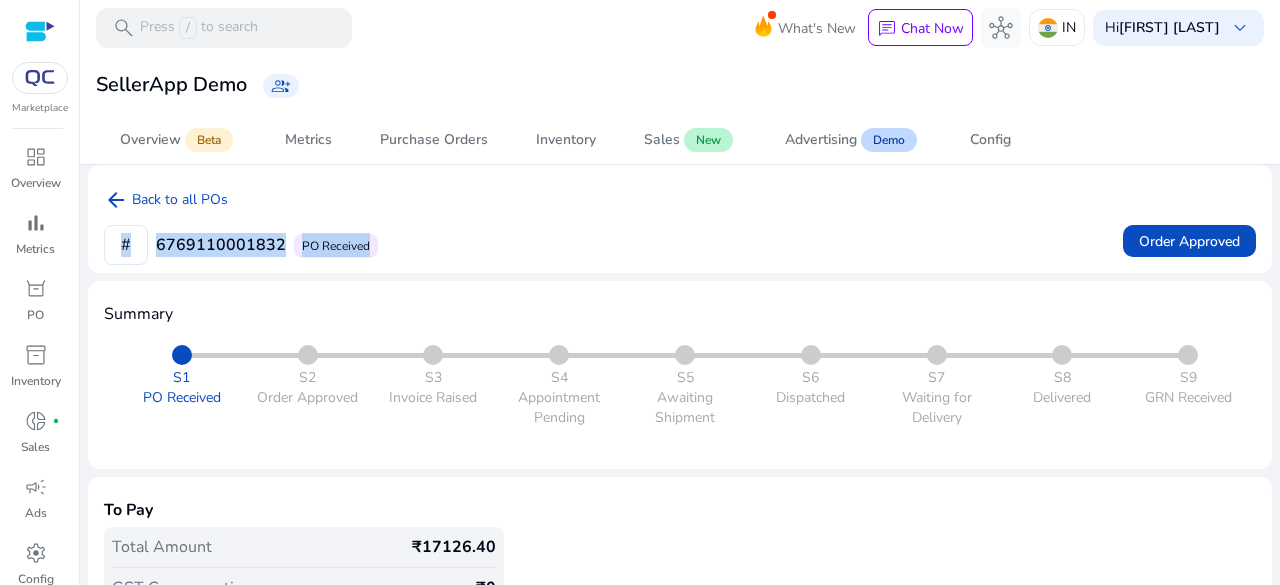 click on "# 6769110001832 PO Received  Order Approved" 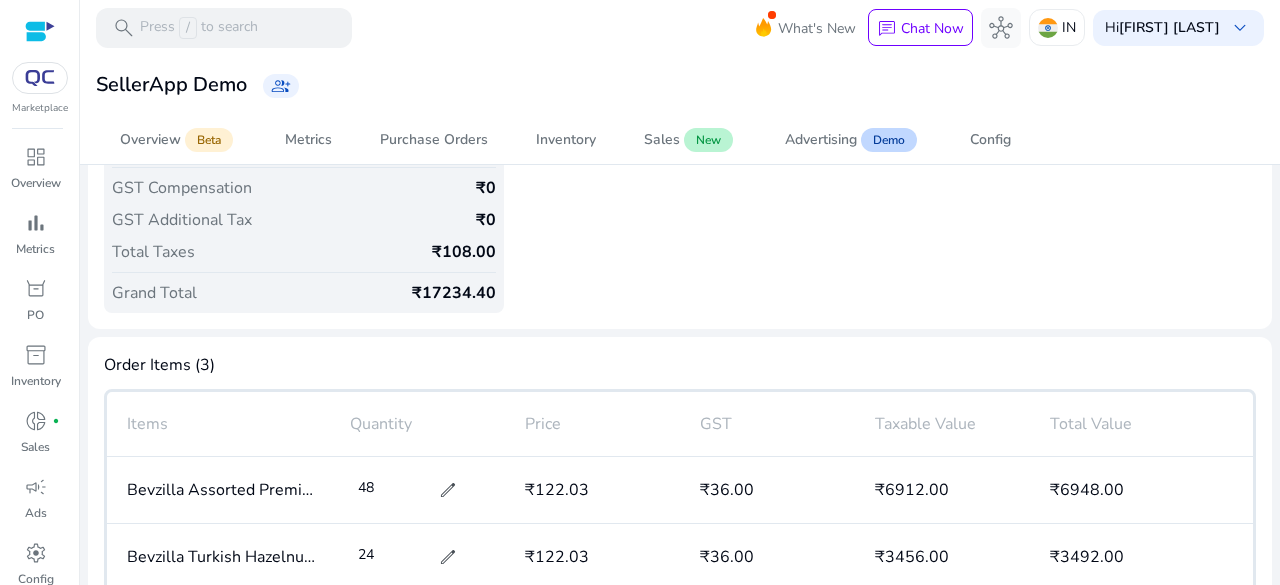 scroll, scrollTop: 486, scrollLeft: 0, axis: vertical 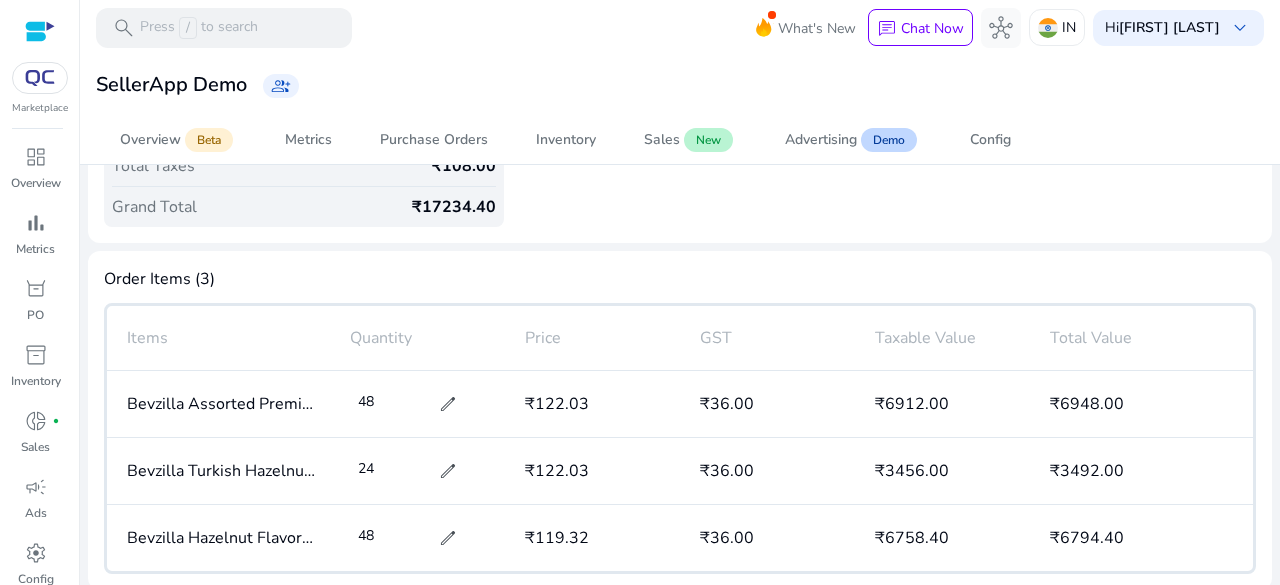 click on "To Pay Total Amount ₹17126.40 GST Compensation ₹0 GST Additional Tax ₹0 Total Taxes ₹108.00 Grand Total ₹17234.40" 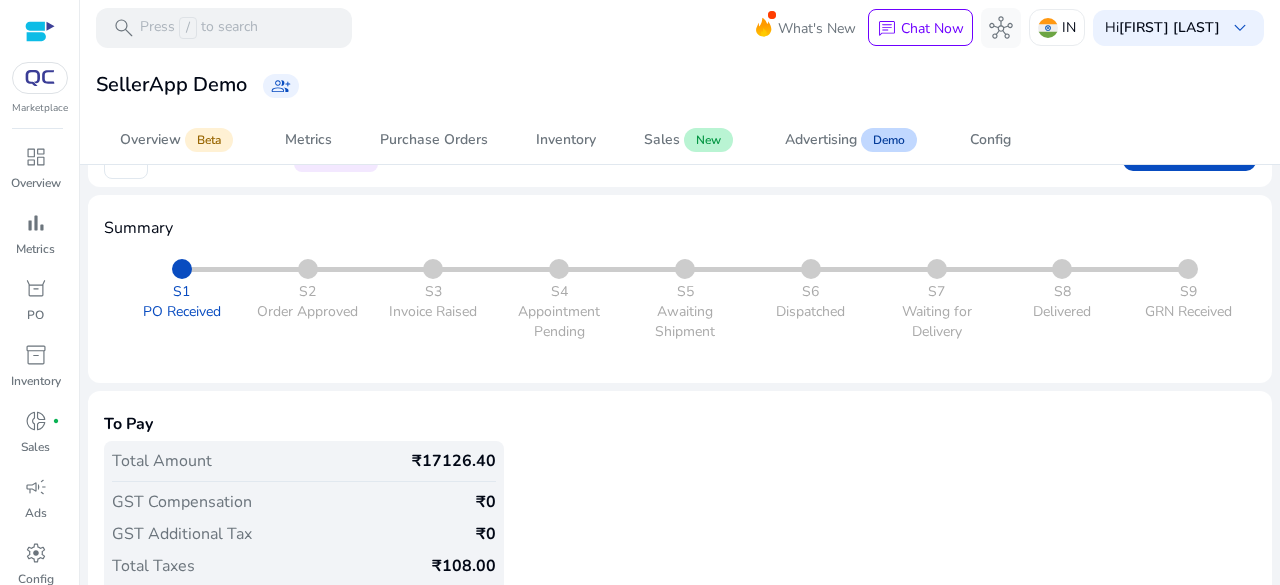 scroll, scrollTop: 0, scrollLeft: 0, axis: both 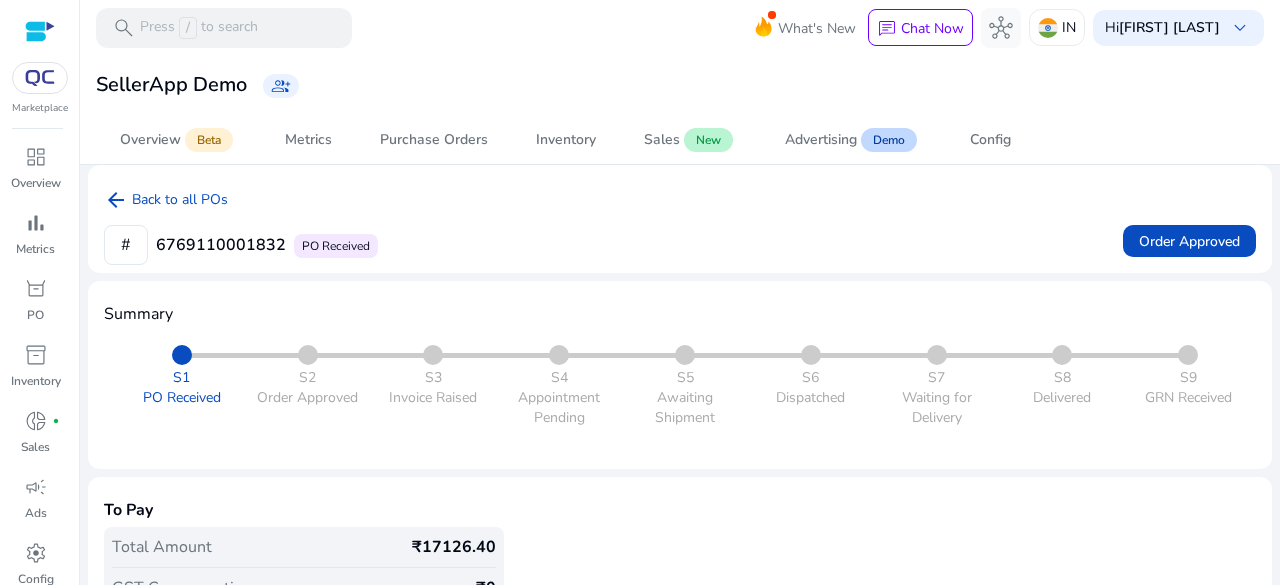 click on "arrow_back Back to all POs # 6769110001832 PO Received  Order Approved  Summary S1 PO Received S2 Order Approved S3 Invoice Raised S4 Appointment Pending S5 Awaiting Shipment S6 Dispatched S7 Waiting for Delivery S8 Delivered S9 GRN Received To Pay Total Amount ₹17126.40 GST Compensation ₹0 GST Additional Tax ₹0 Total Taxes ₹108.00 Grand Total ₹17234.40  Order Items (3)   Items   Quantity   Price   GST   Taxable Value   Total Value   Bevzilla Assorted Premium Instant Coffee 1 pack (48 sachets)  48  edit   ₹122.03   ₹36.00   ₹6912.00   ₹6948.00   Bevzilla Turkish Hazelnut Flavoured Coffee 75 g  24  edit   ₹122.03   ₹36.00   ₹3456.00   ₹3492.00   Bevzilla Hazelnut Flavored Instant Coffee Sachets 45 x 2 g  48  edit   ₹119.32   ₹36.00   ₹6758.40   ₹6794.40" 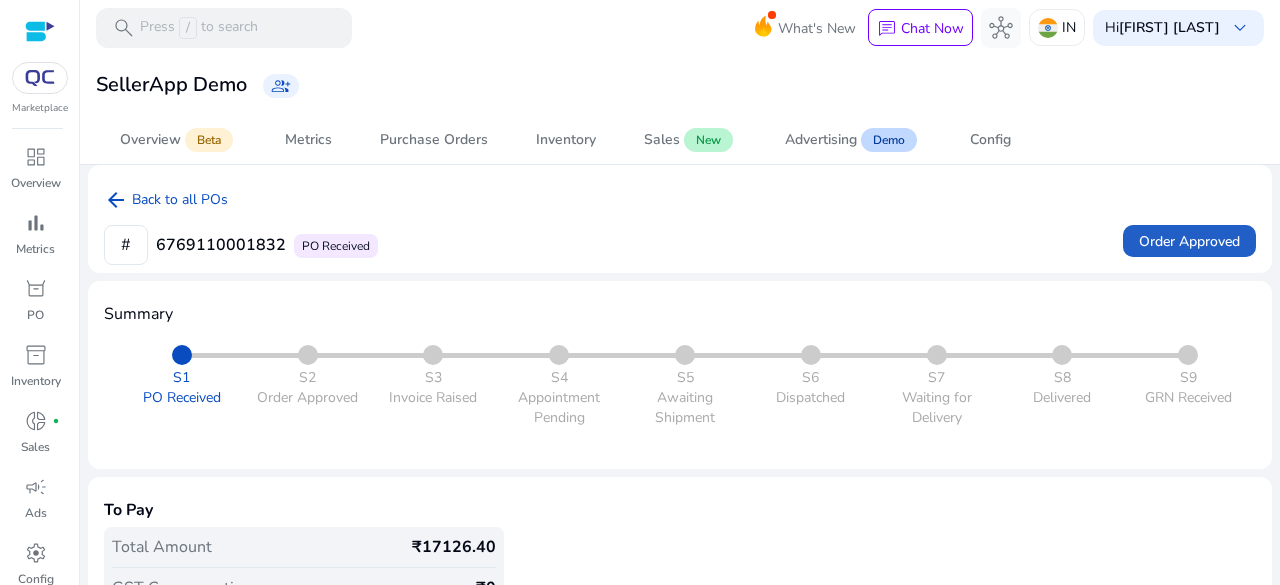 drag, startPoint x: 1210, startPoint y: 242, endPoint x: 1182, endPoint y: 290, distance: 55.569775 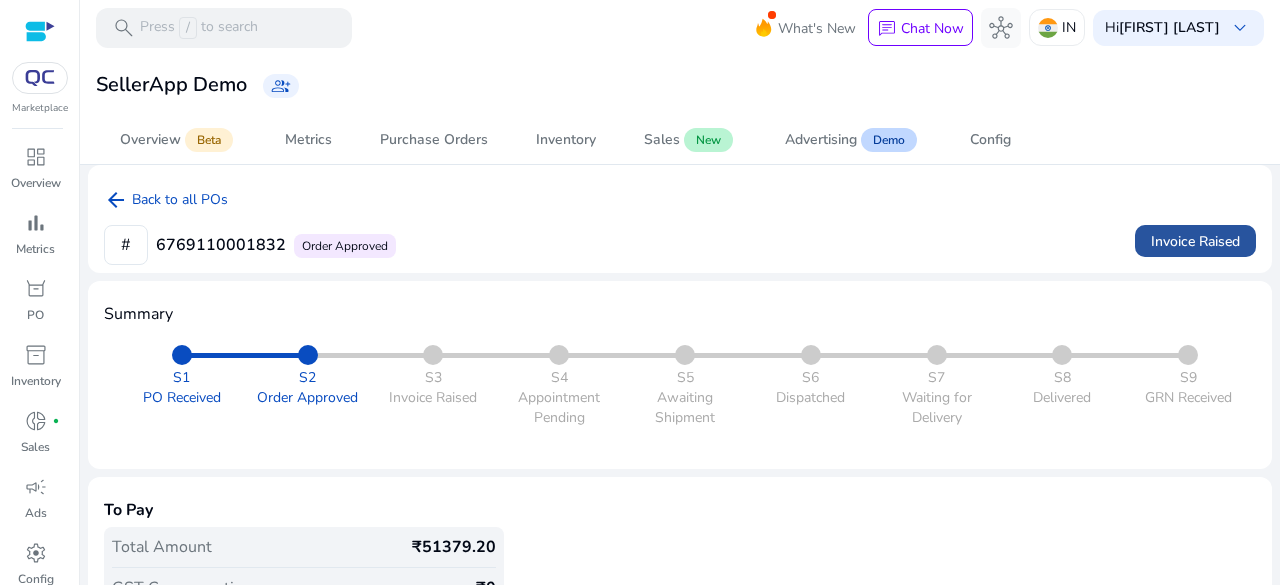 click on "Invoice Raised" 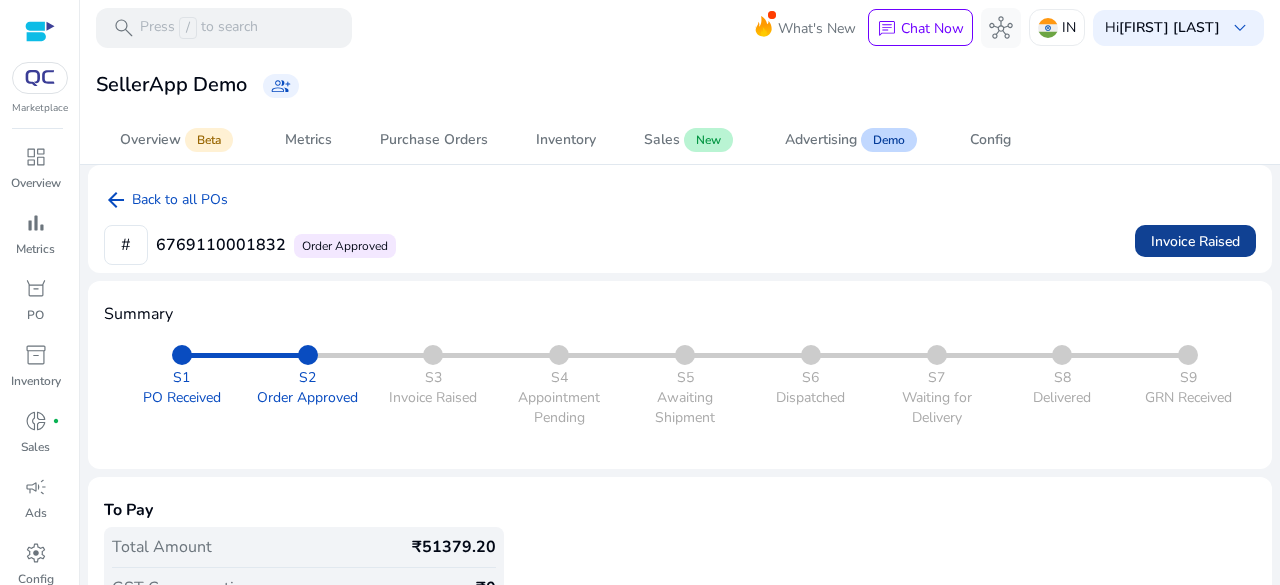 click on "Invoice Raised" 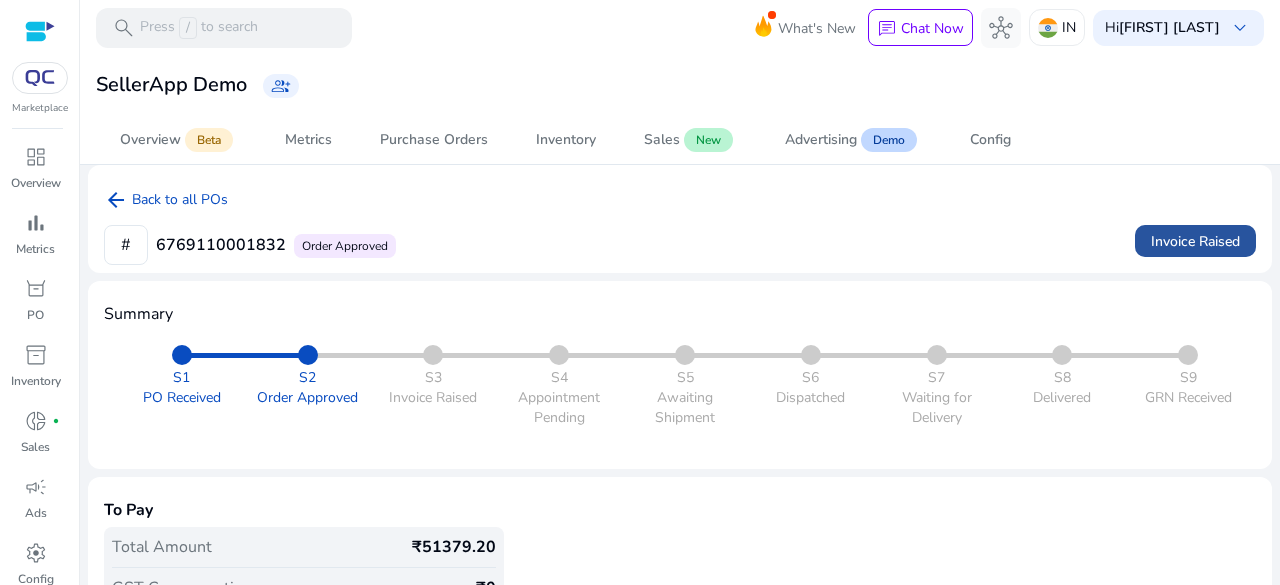 click on "Invoice Raised" 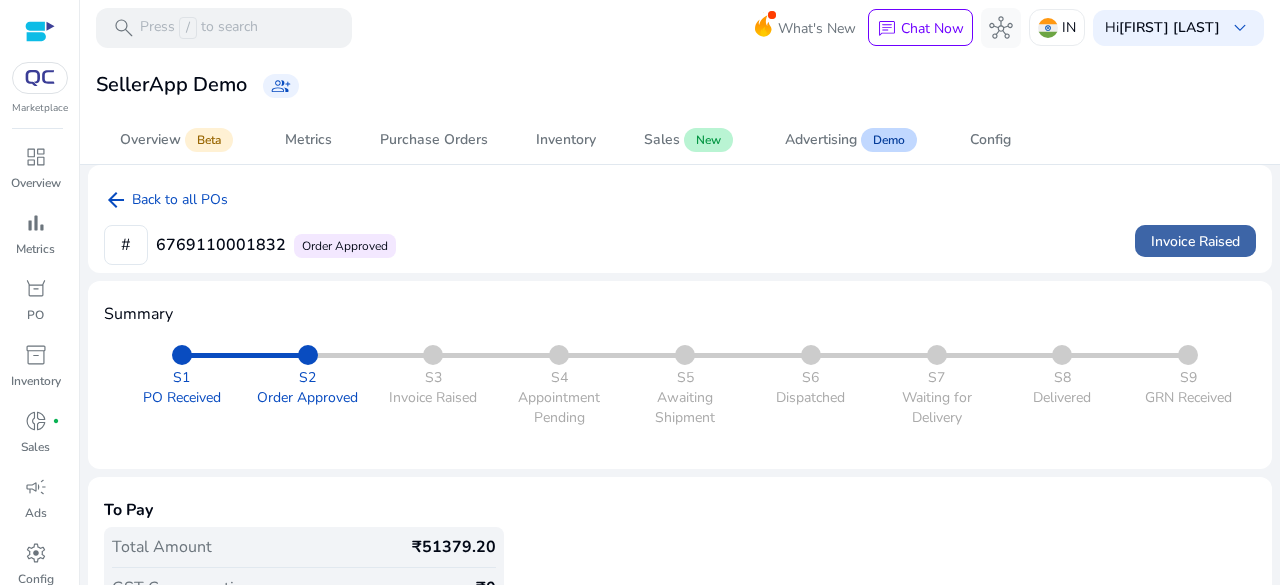 click on "Invoice Raised" 